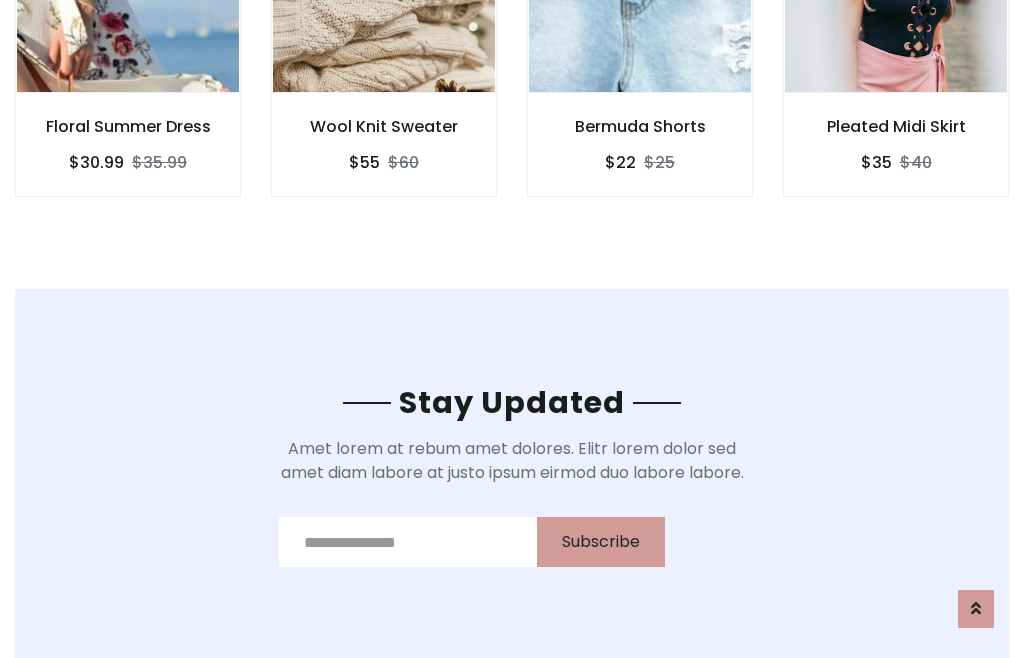 scroll, scrollTop: 3012, scrollLeft: 0, axis: vertical 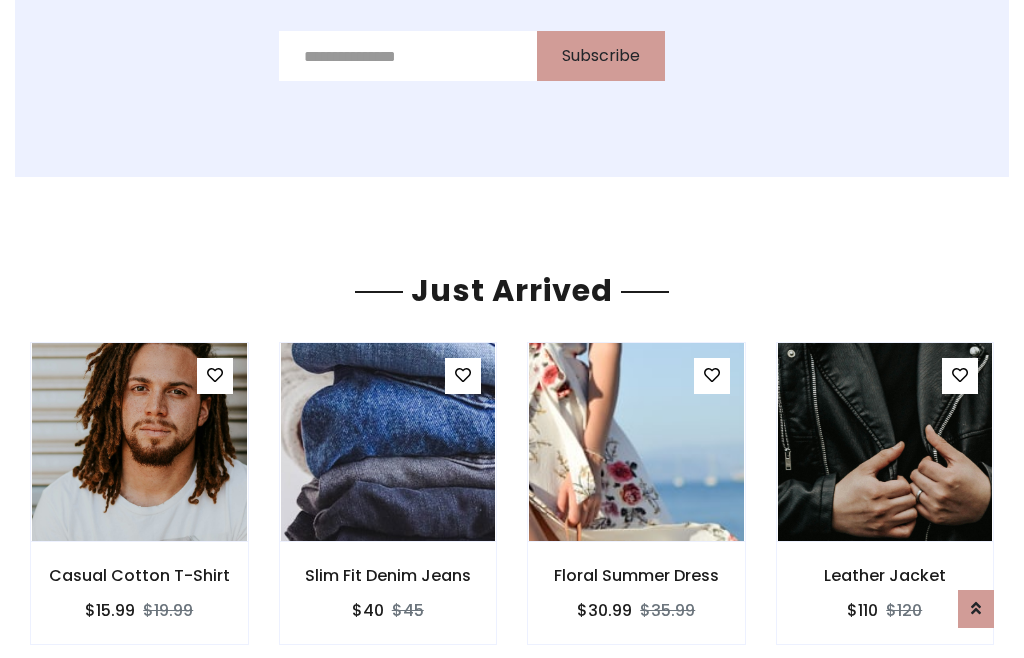 click on "Bermuda Shorts
$22
$25" at bounding box center [640, -428] 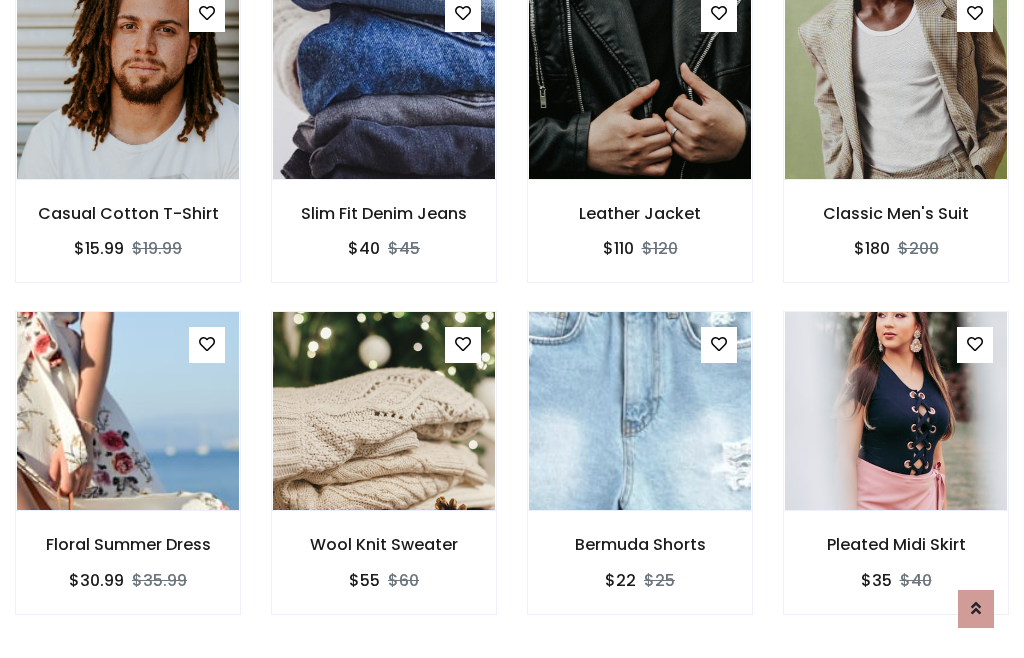click on "Bermuda Shorts
$22
$25" at bounding box center (640, 476) 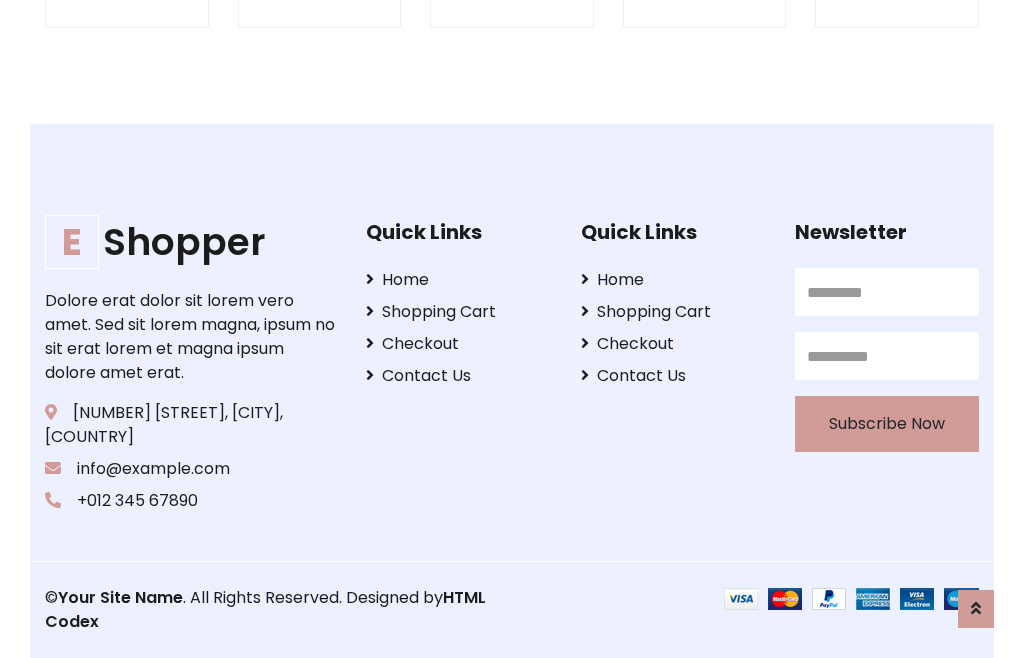 scroll, scrollTop: 3807, scrollLeft: 0, axis: vertical 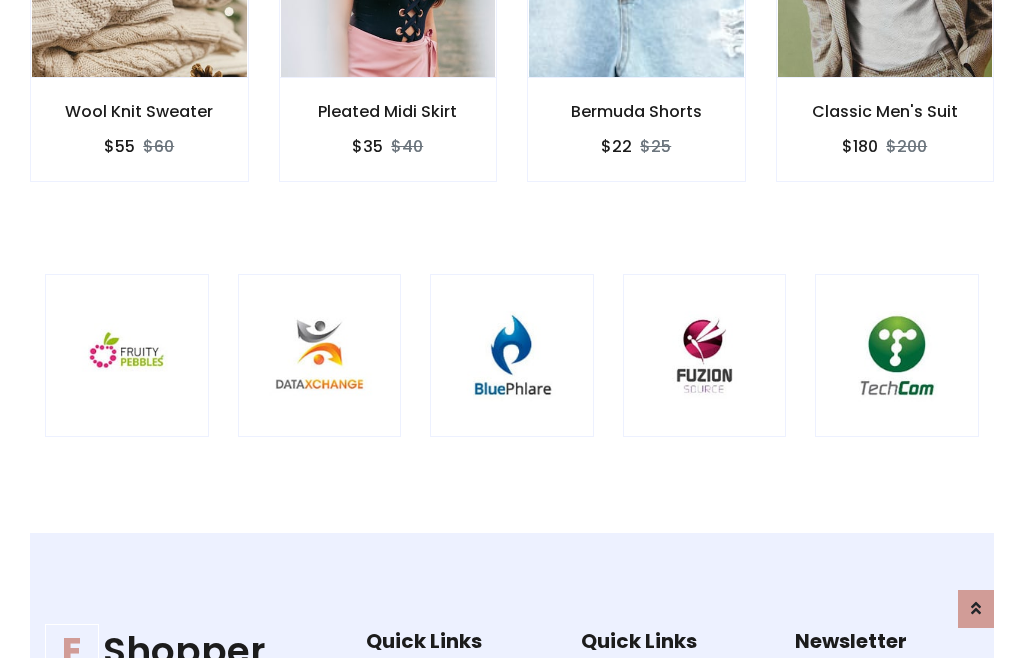 click at bounding box center (512, 356) 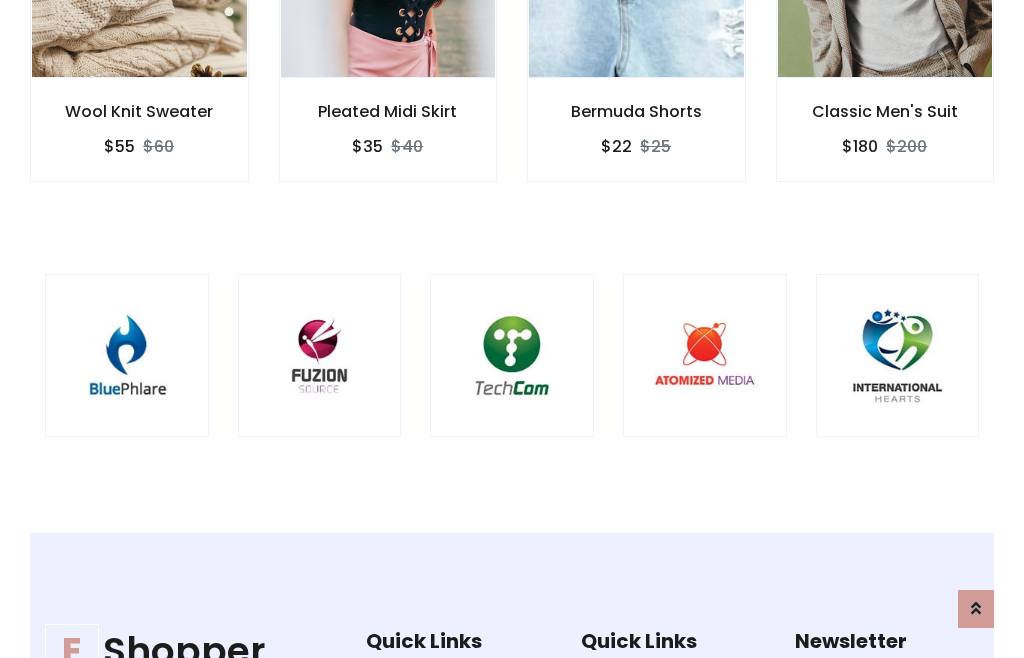 click at bounding box center [512, 356] 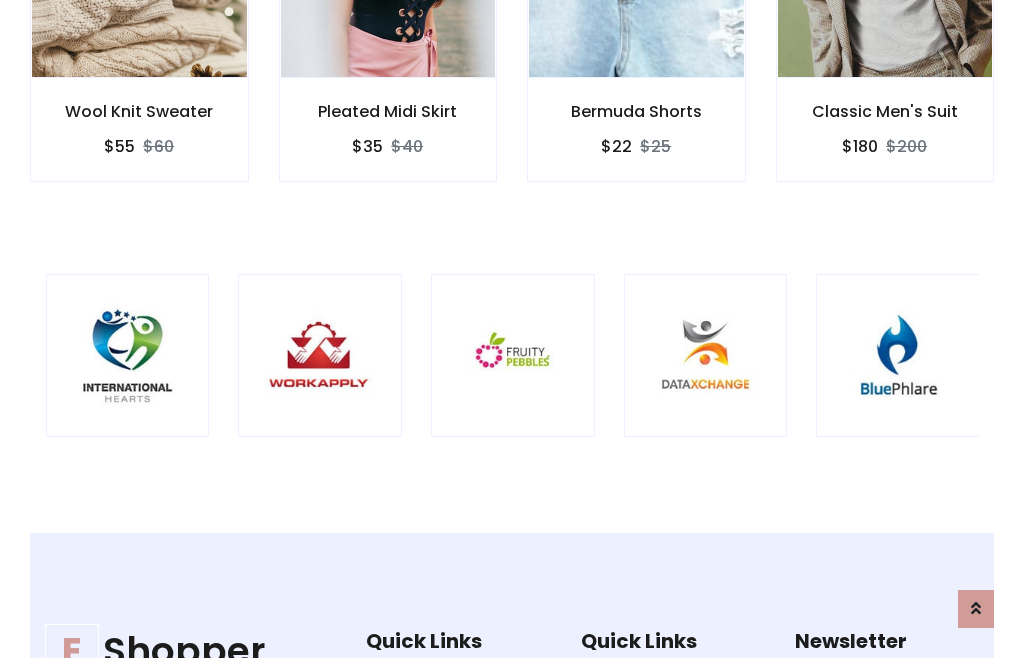 scroll, scrollTop: 0, scrollLeft: 0, axis: both 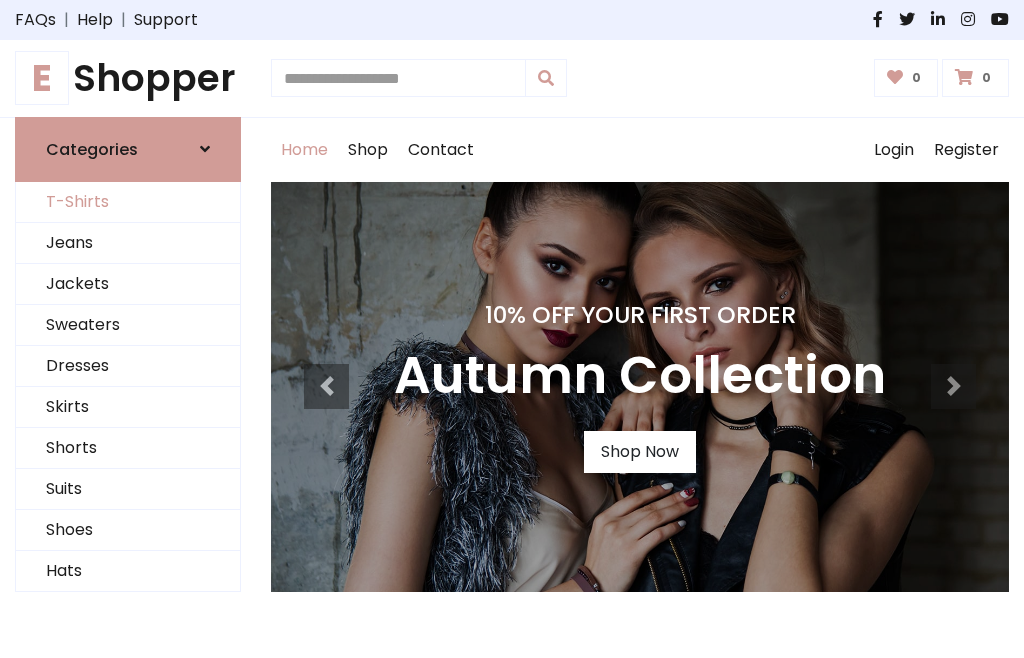 click on "T-Shirts" at bounding box center [128, 202] 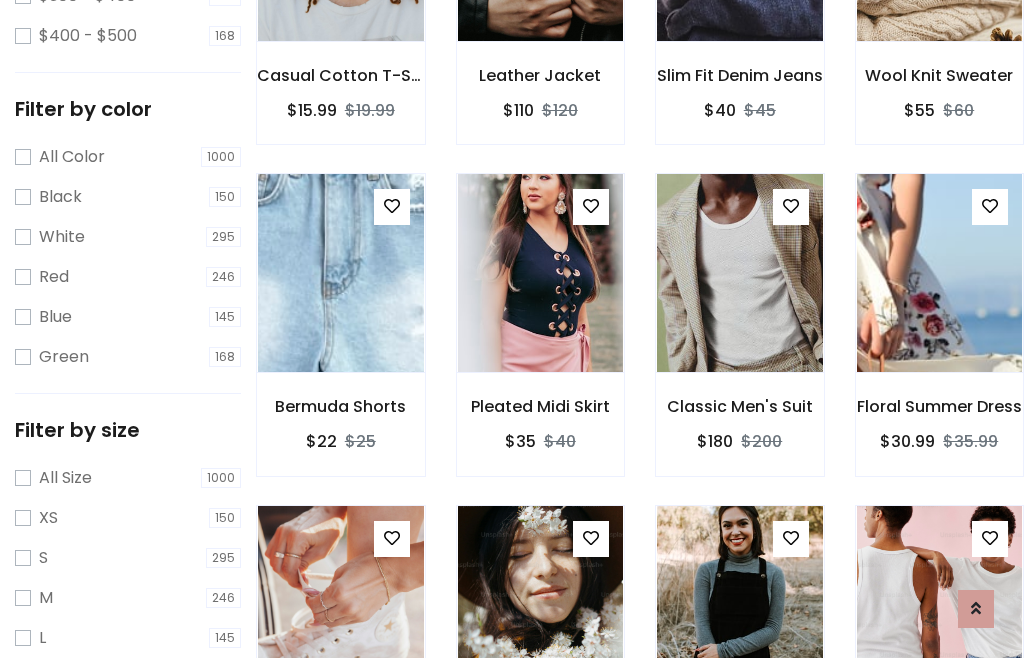 scroll, scrollTop: 802, scrollLeft: 0, axis: vertical 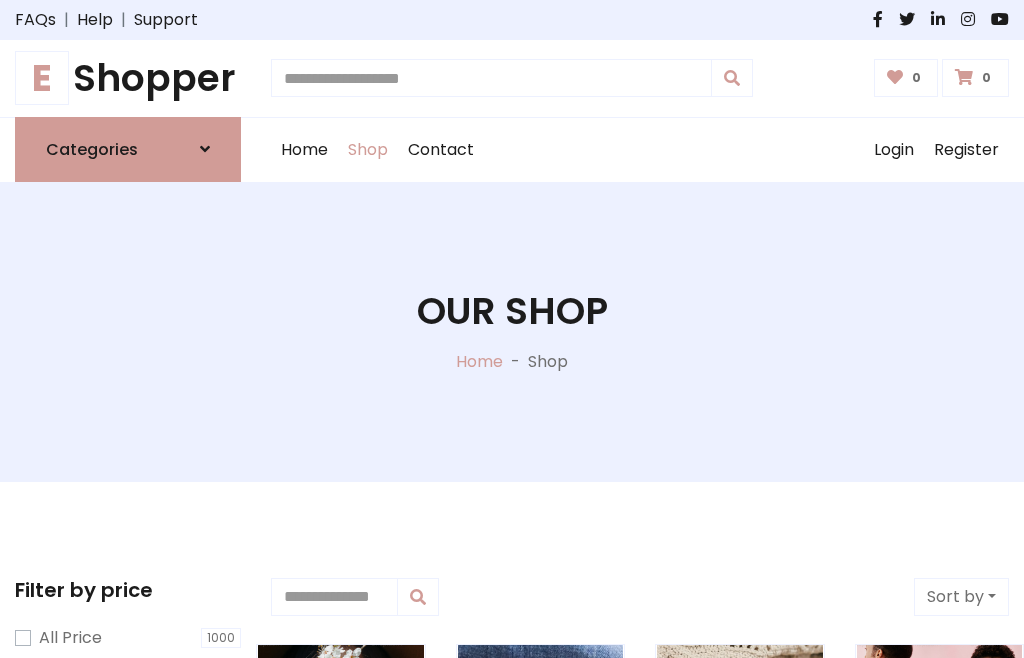 click on "E Shopper" at bounding box center (128, 78) 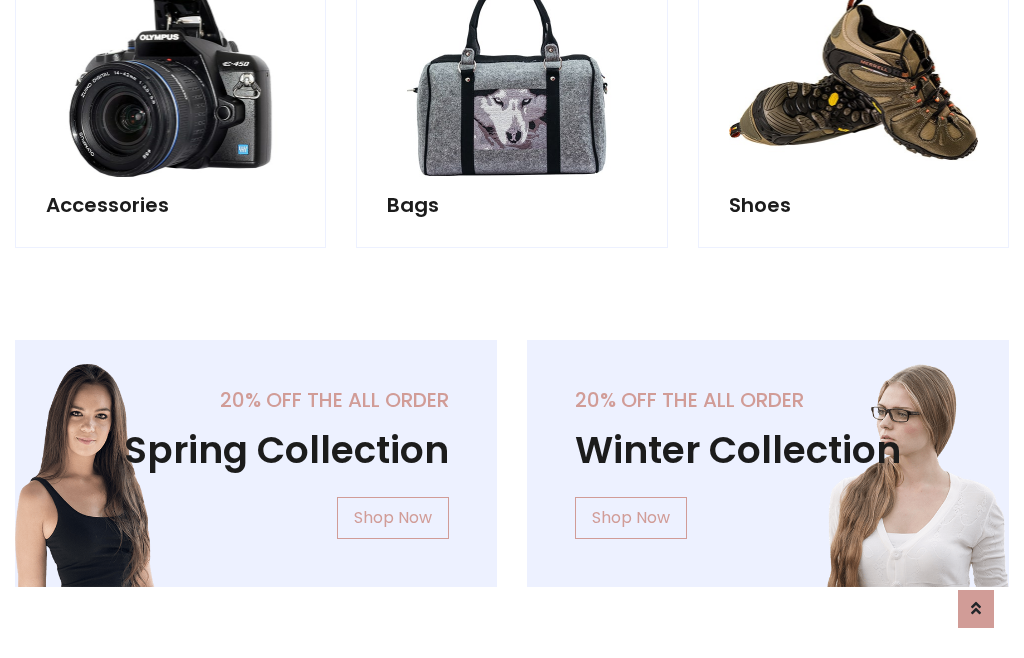 scroll, scrollTop: 1943, scrollLeft: 0, axis: vertical 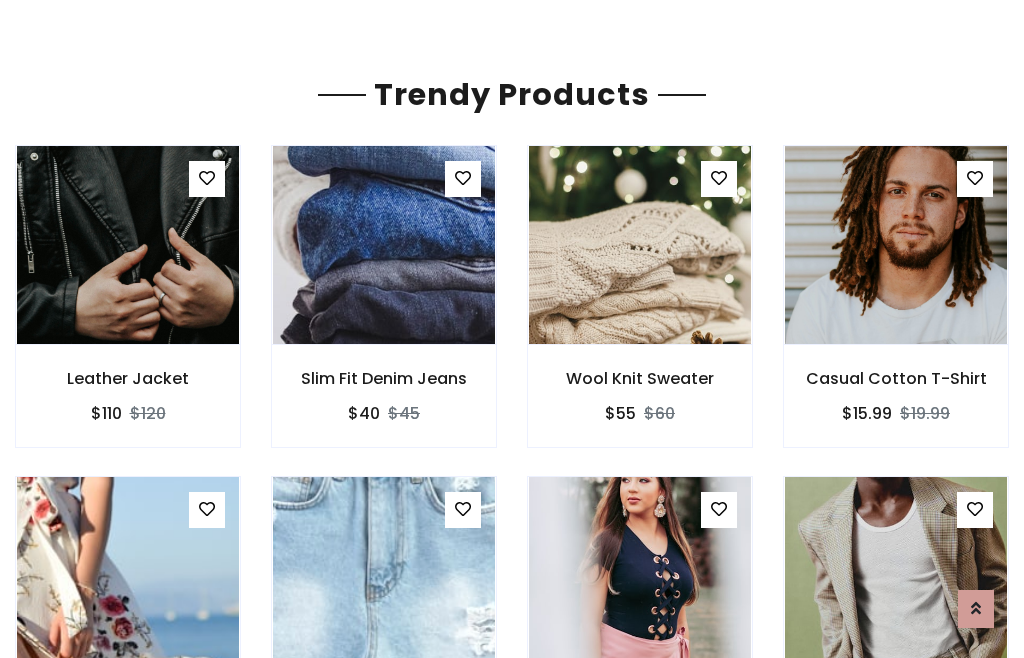 click on "Shop" at bounding box center (368, -1793) 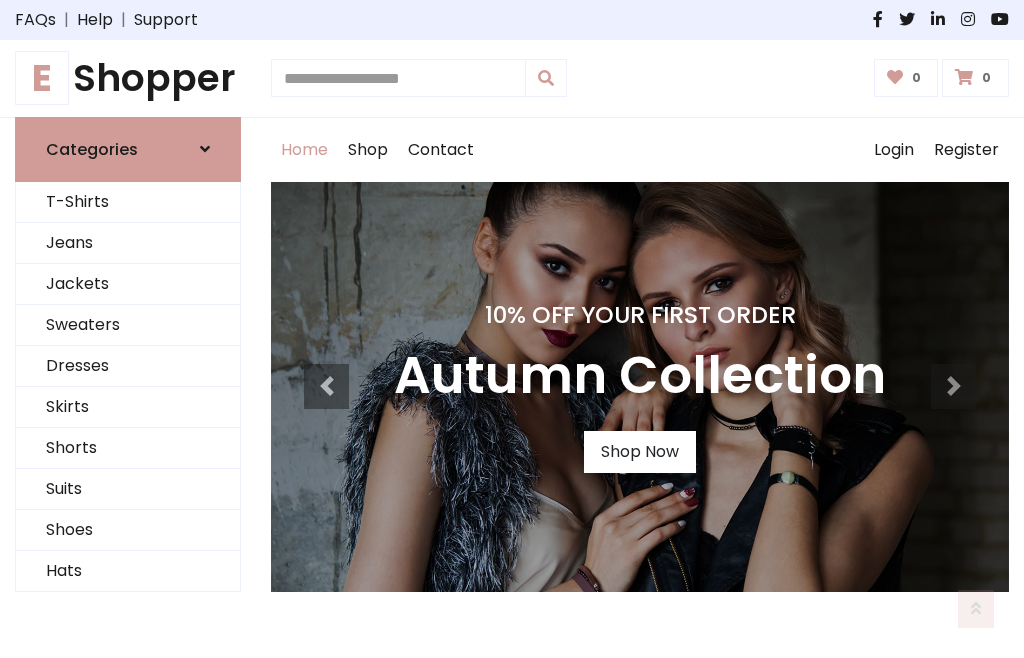 scroll, scrollTop: 656, scrollLeft: 0, axis: vertical 